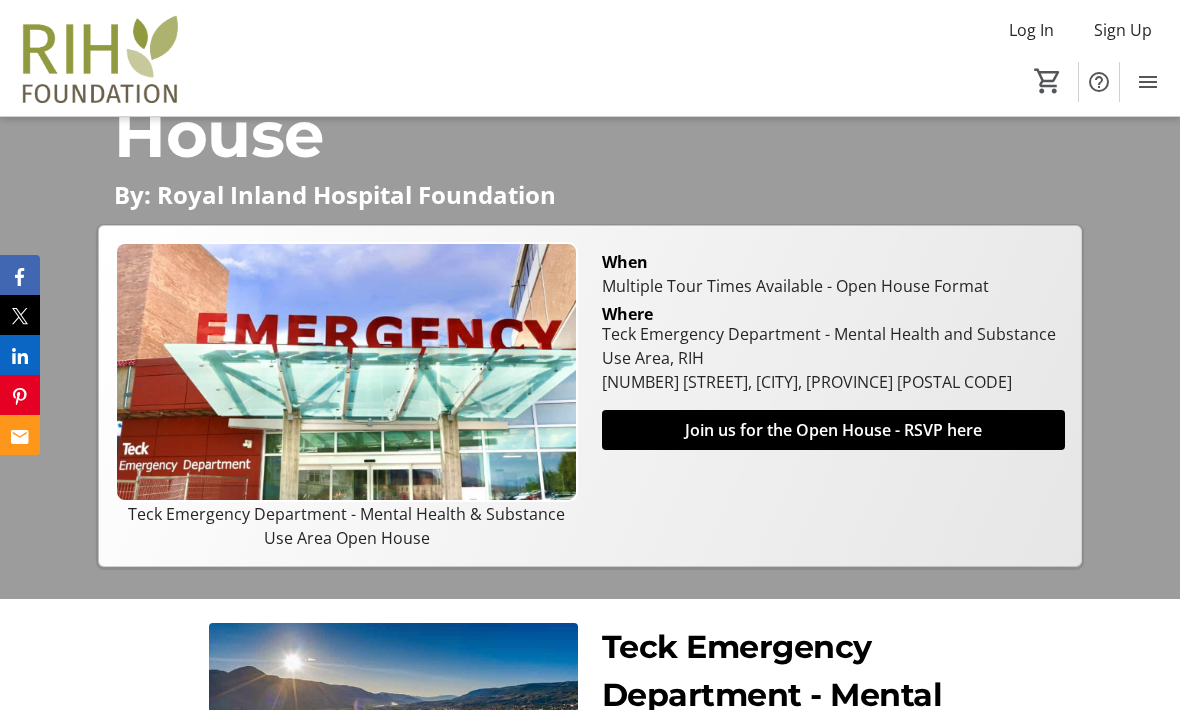 scroll, scrollTop: 419, scrollLeft: 0, axis: vertical 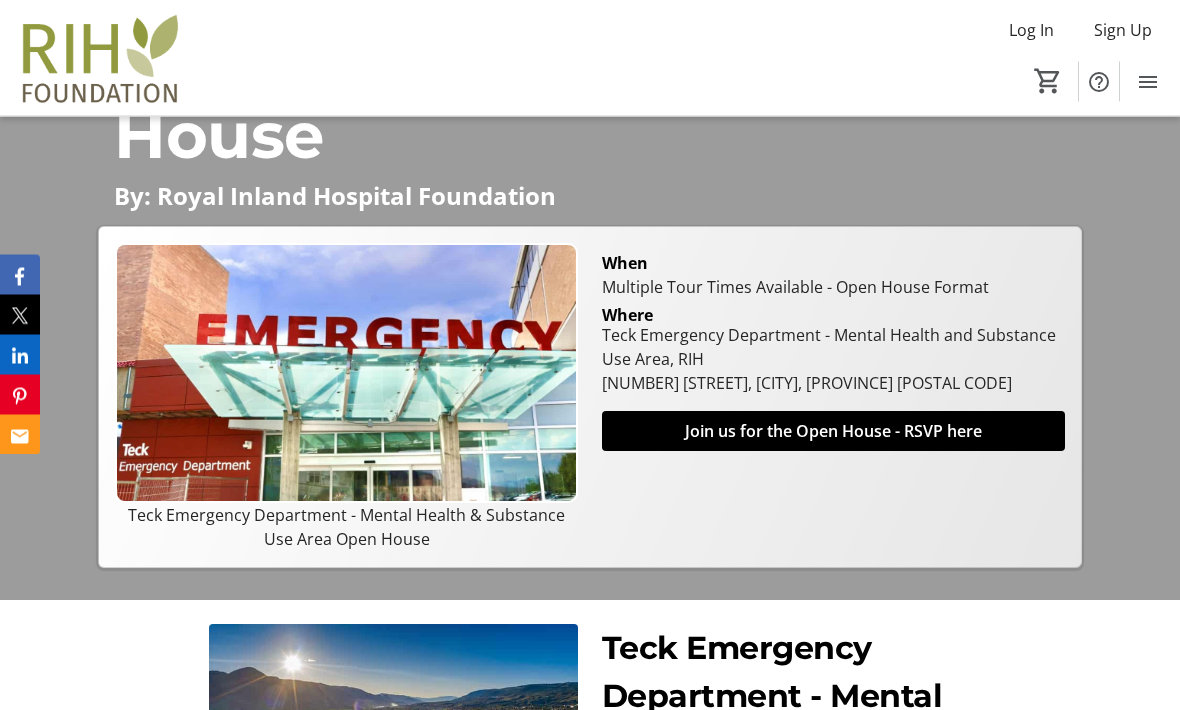 click on "Join us for the Open House - RSVP here" at bounding box center (833, 432) 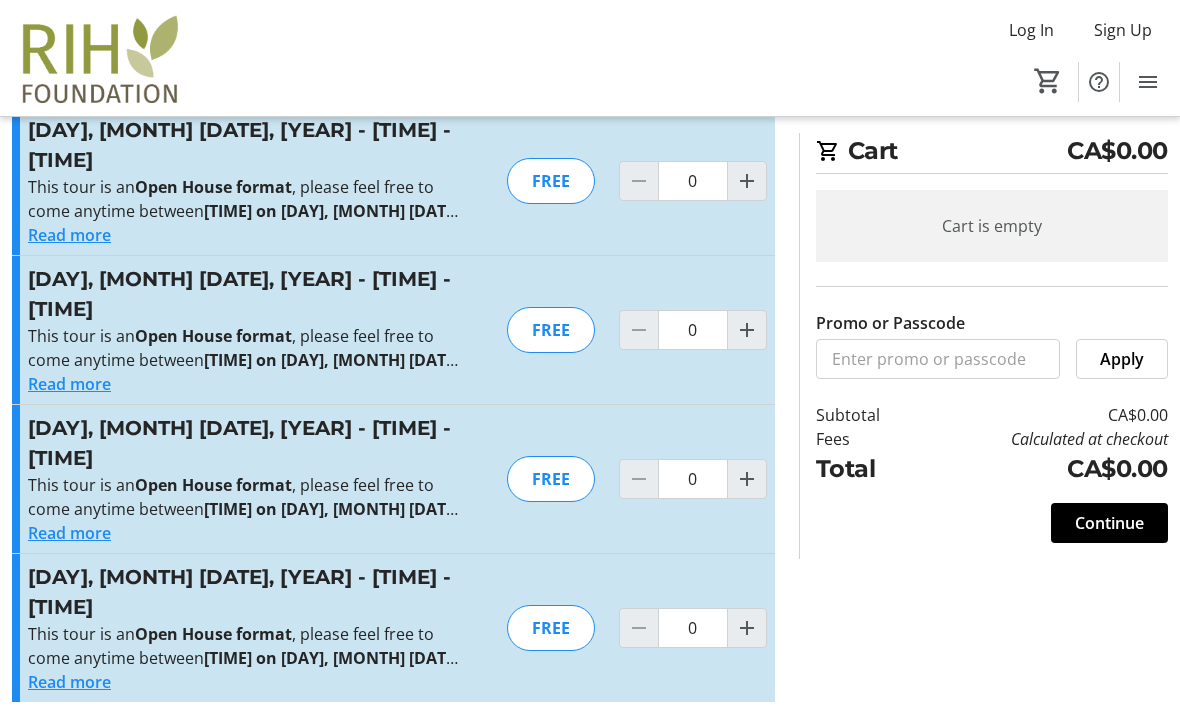 scroll, scrollTop: 60, scrollLeft: 0, axis: vertical 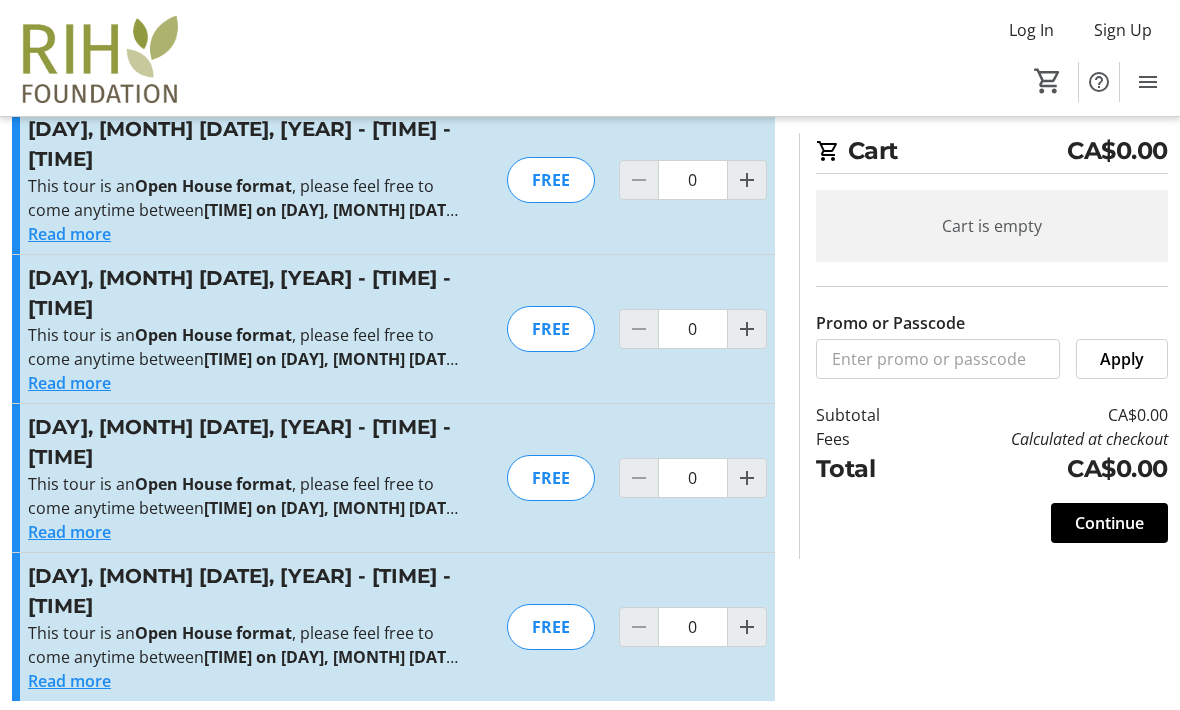 click 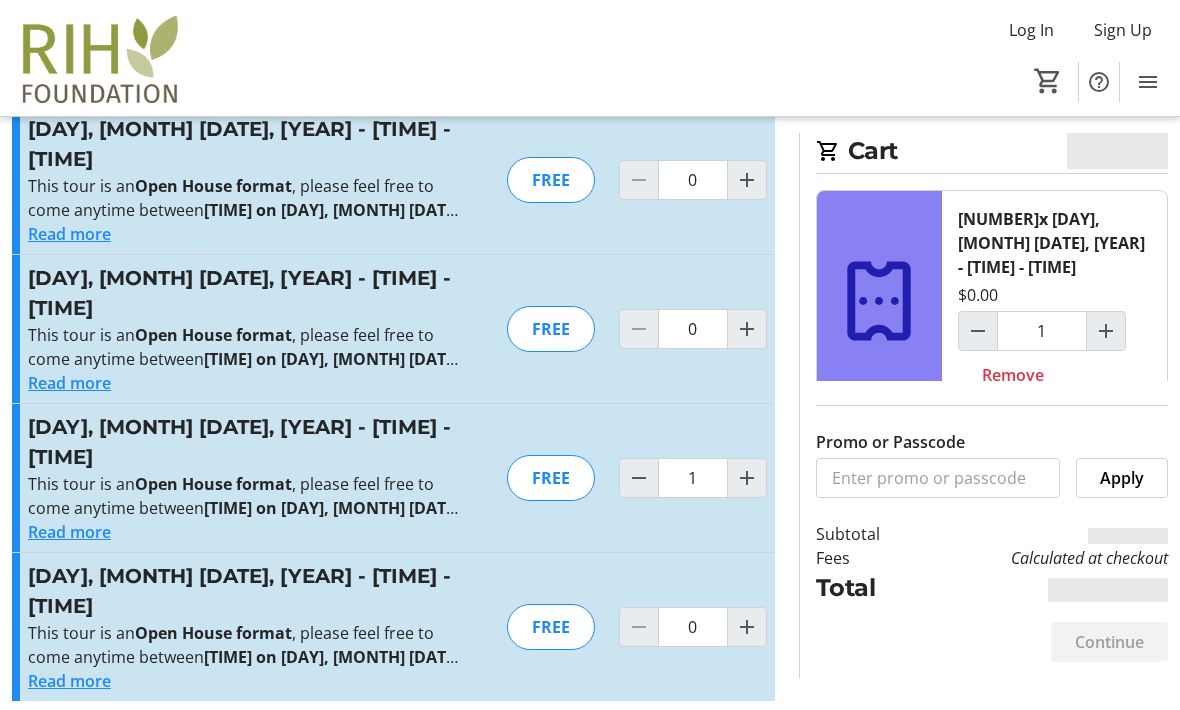 click 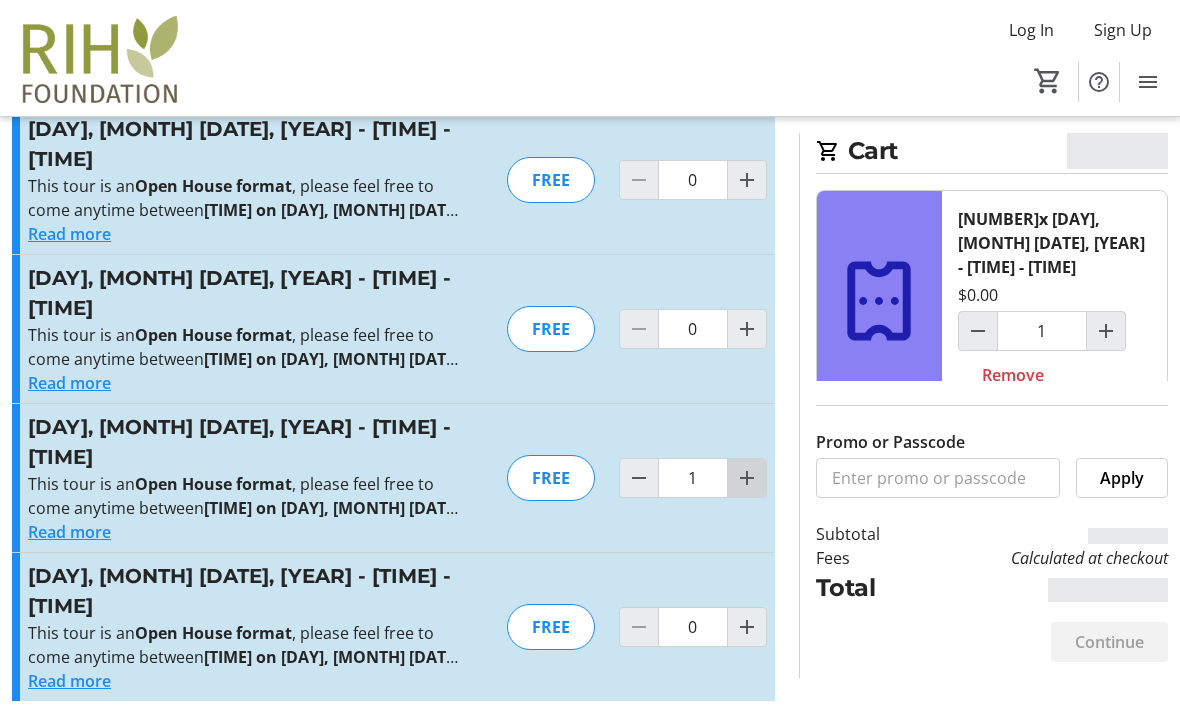 type on "2" 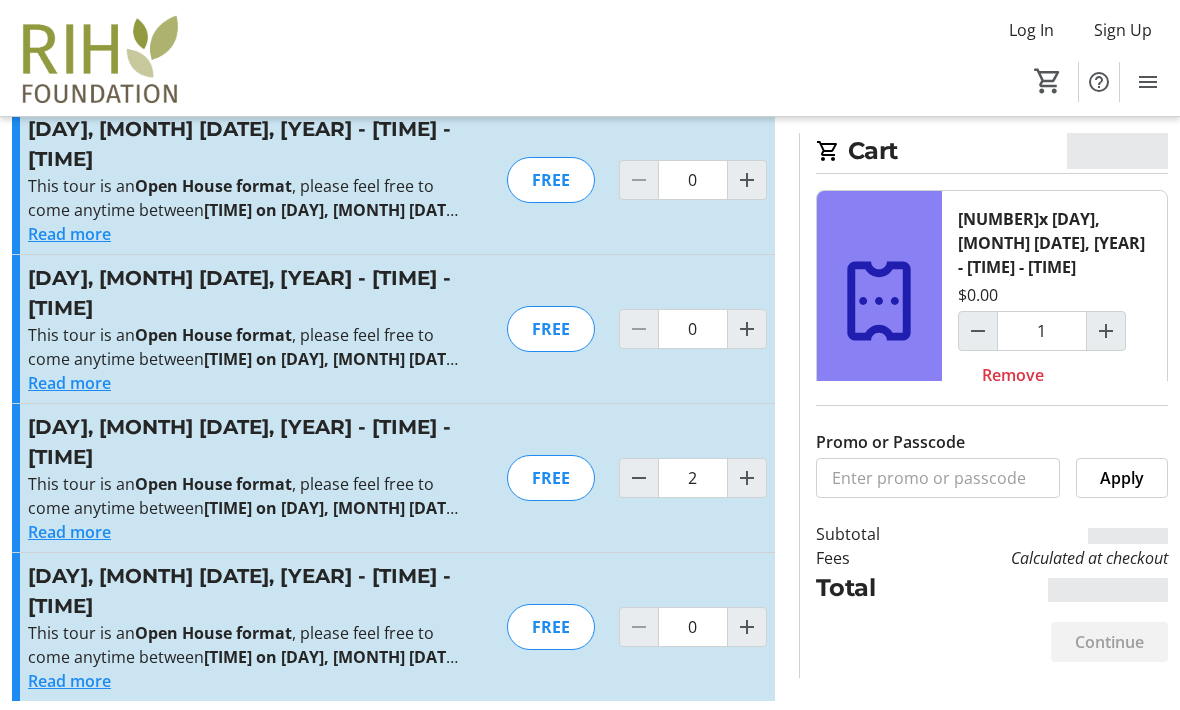 type on "2" 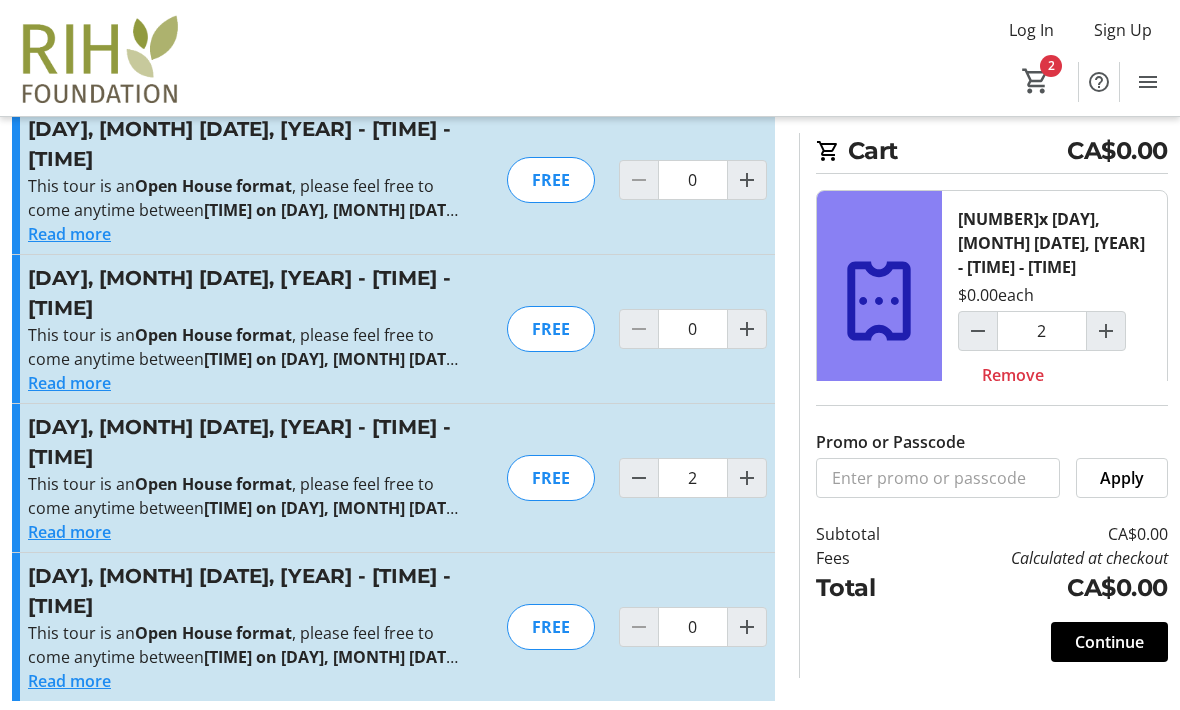click on "FREE" 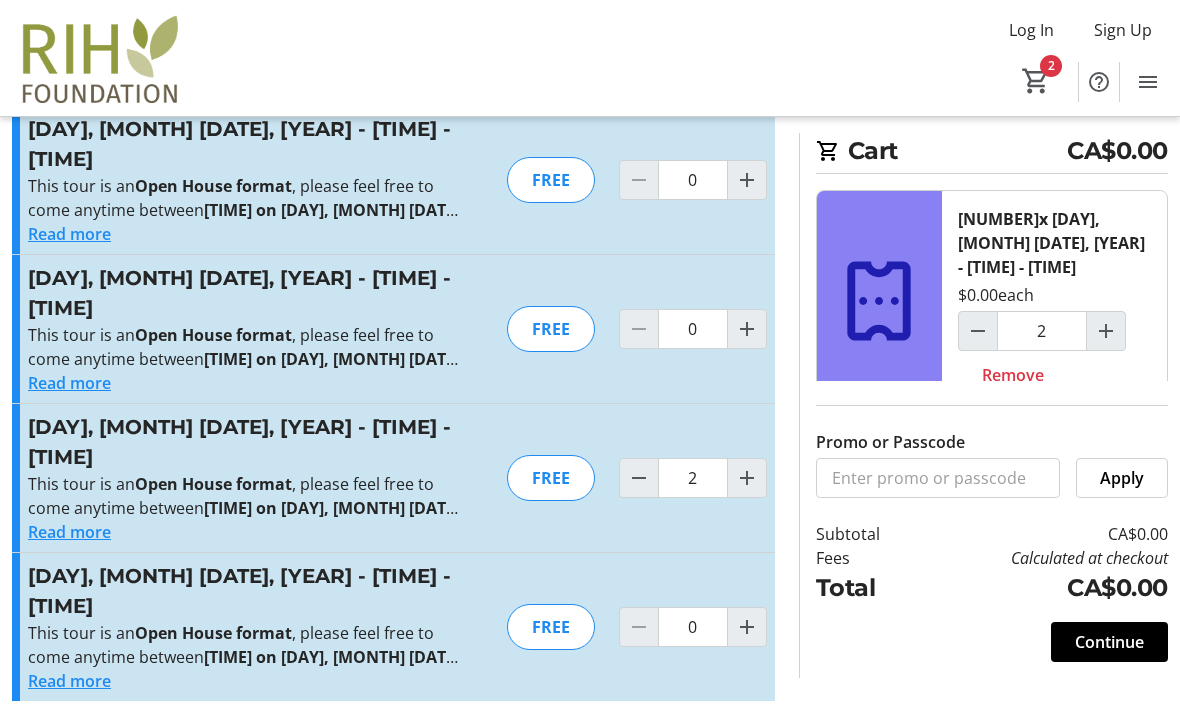scroll, scrollTop: 66, scrollLeft: 0, axis: vertical 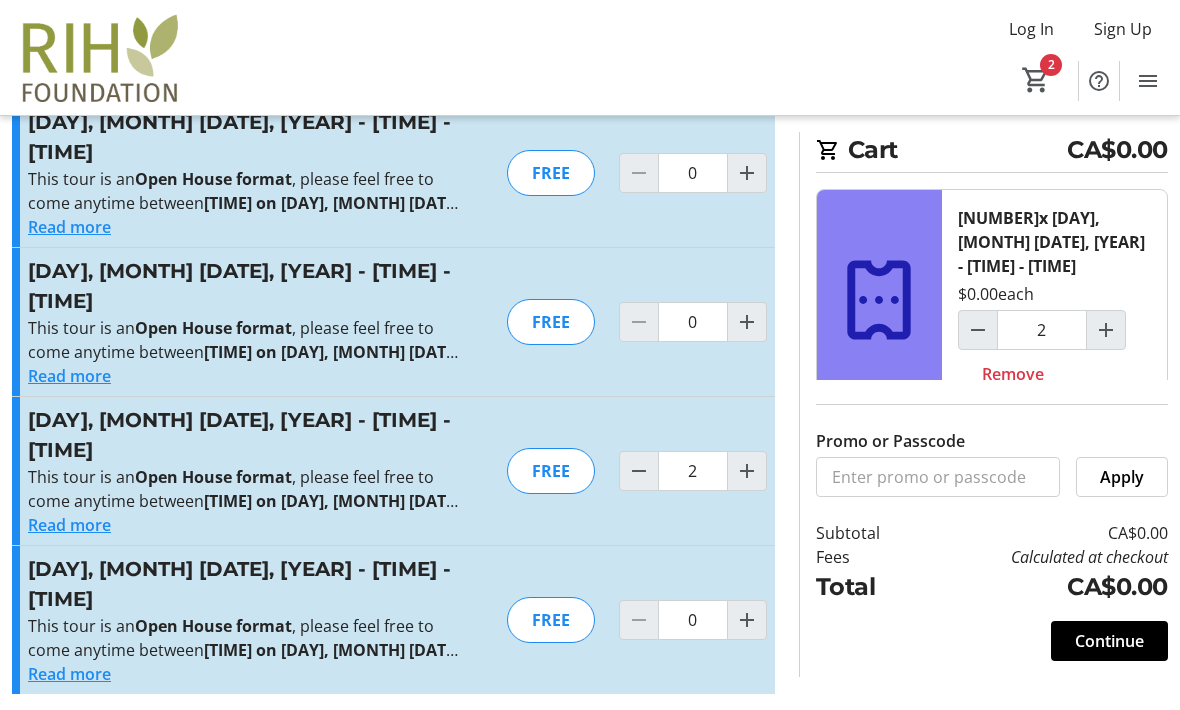 click on "Continue" 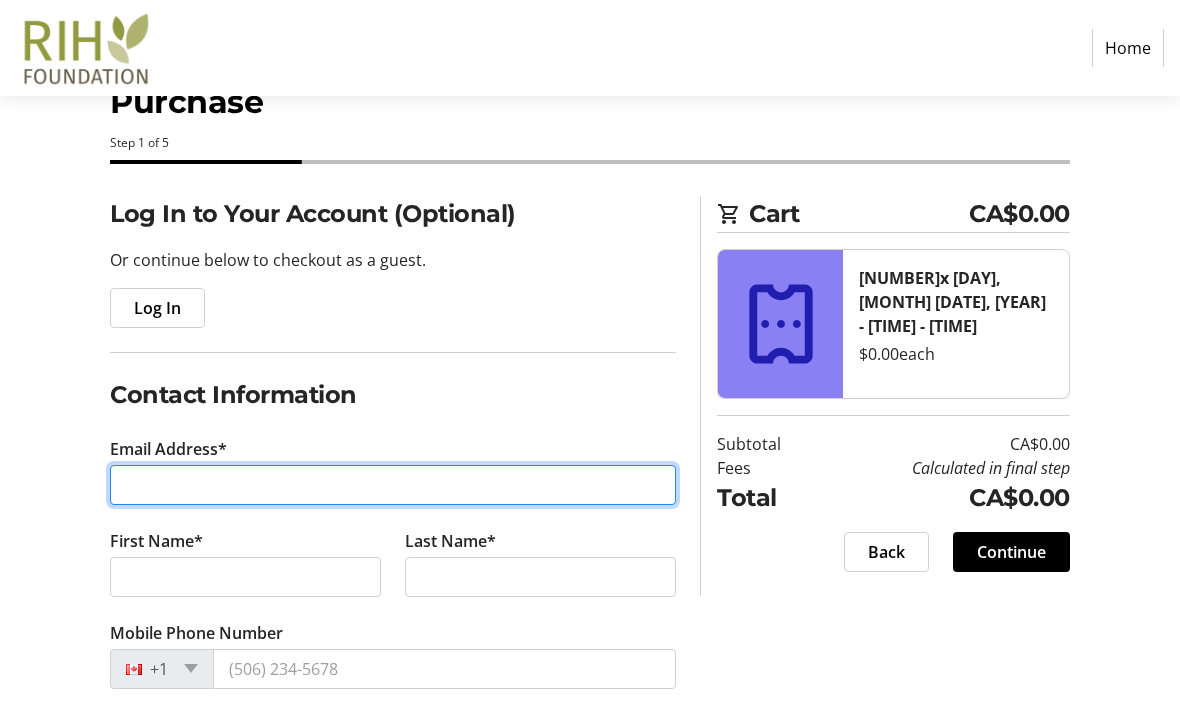 click on "Email Address*" at bounding box center (393, 485) 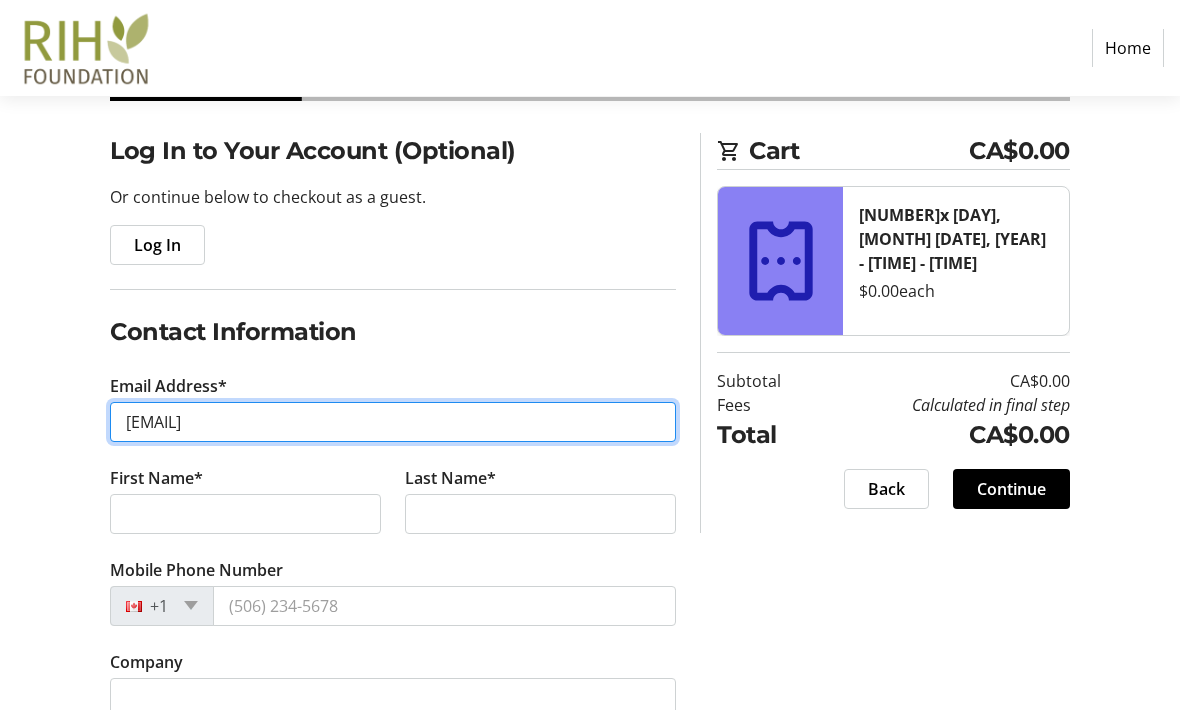 scroll, scrollTop: 140, scrollLeft: 0, axis: vertical 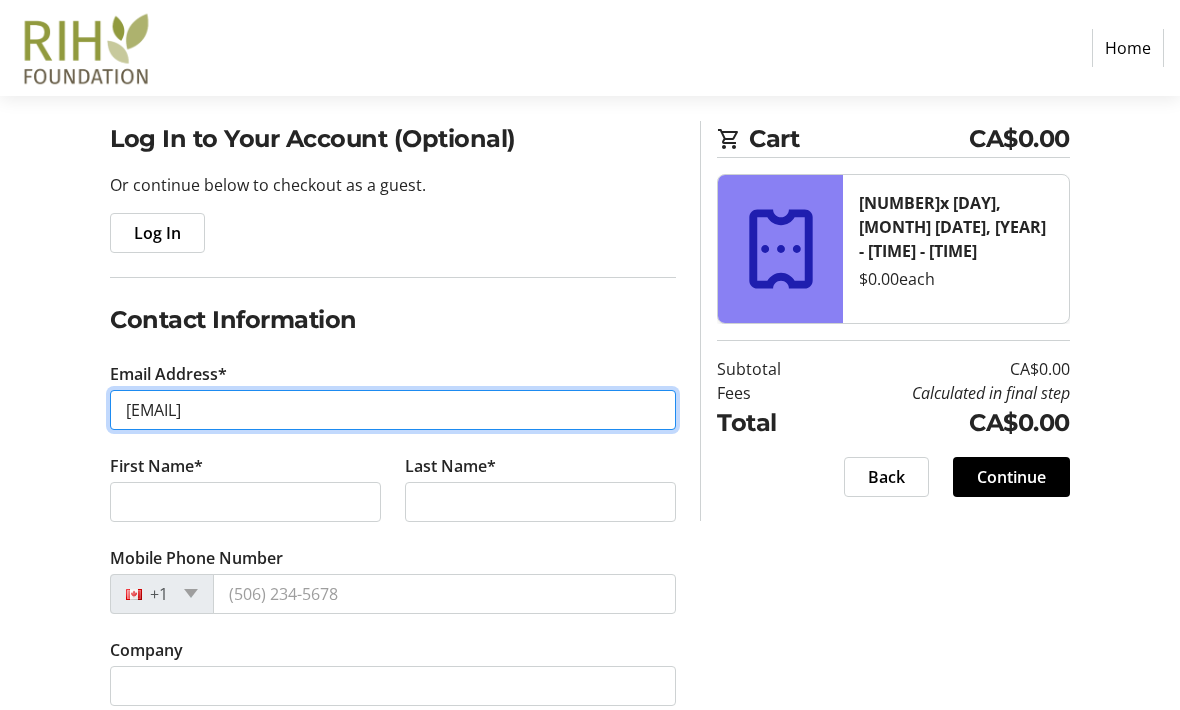 type on "[EMAIL]" 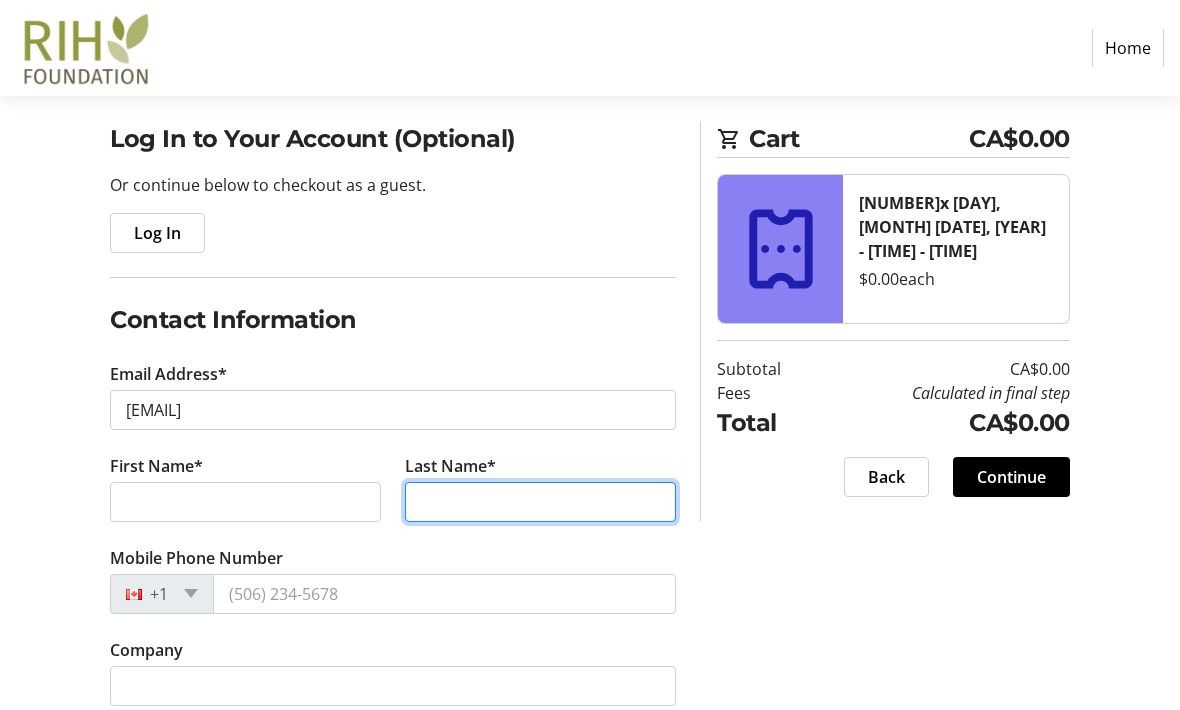 click on "Last Name*" at bounding box center [540, 503] 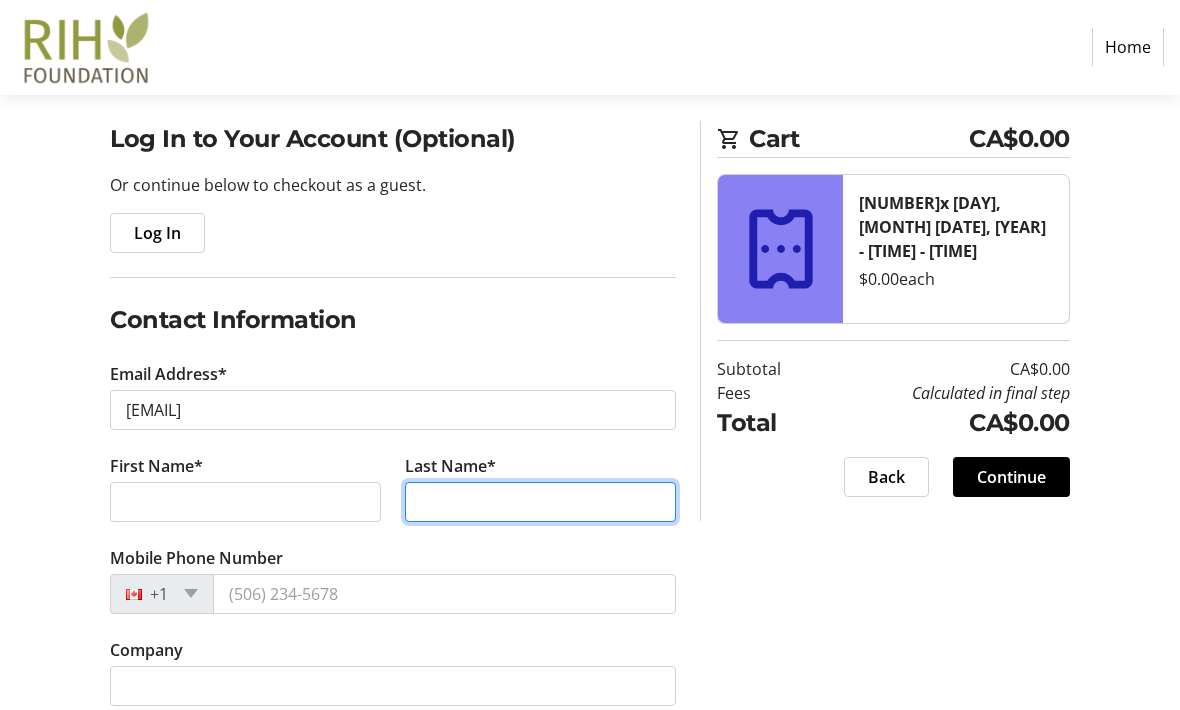 type on "[LAST]" 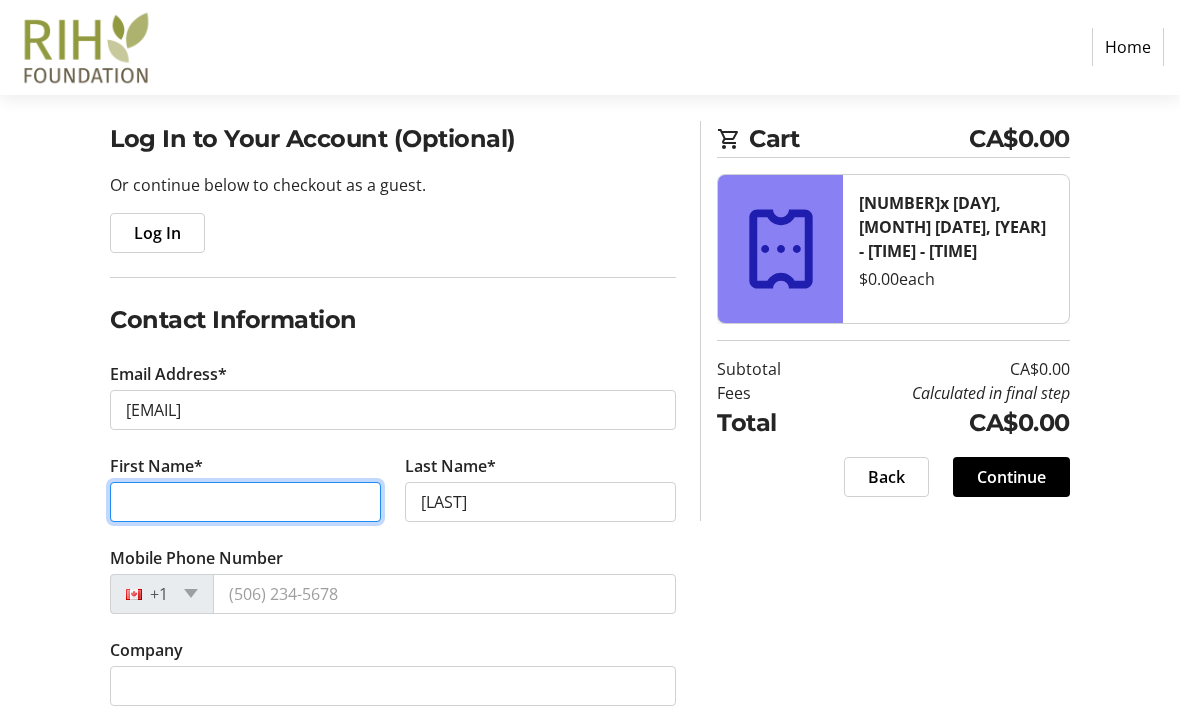 click on "First Name*" at bounding box center [245, 503] 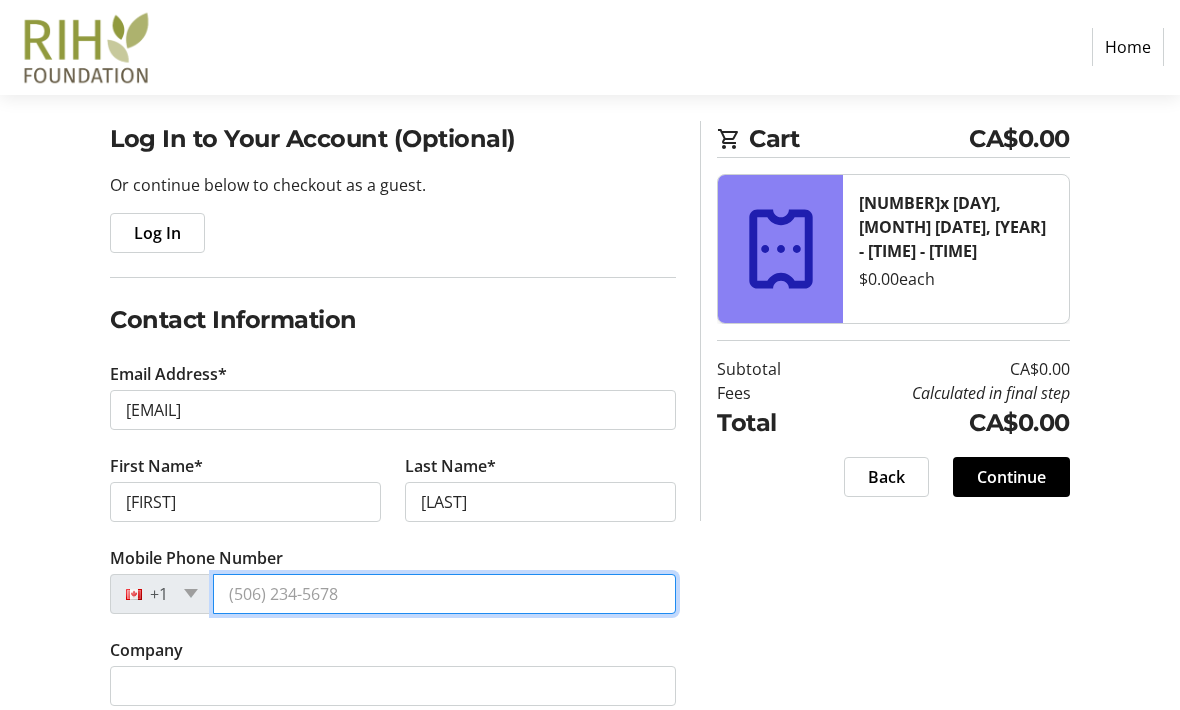 click on "Mobile Phone Number" at bounding box center [444, 595] 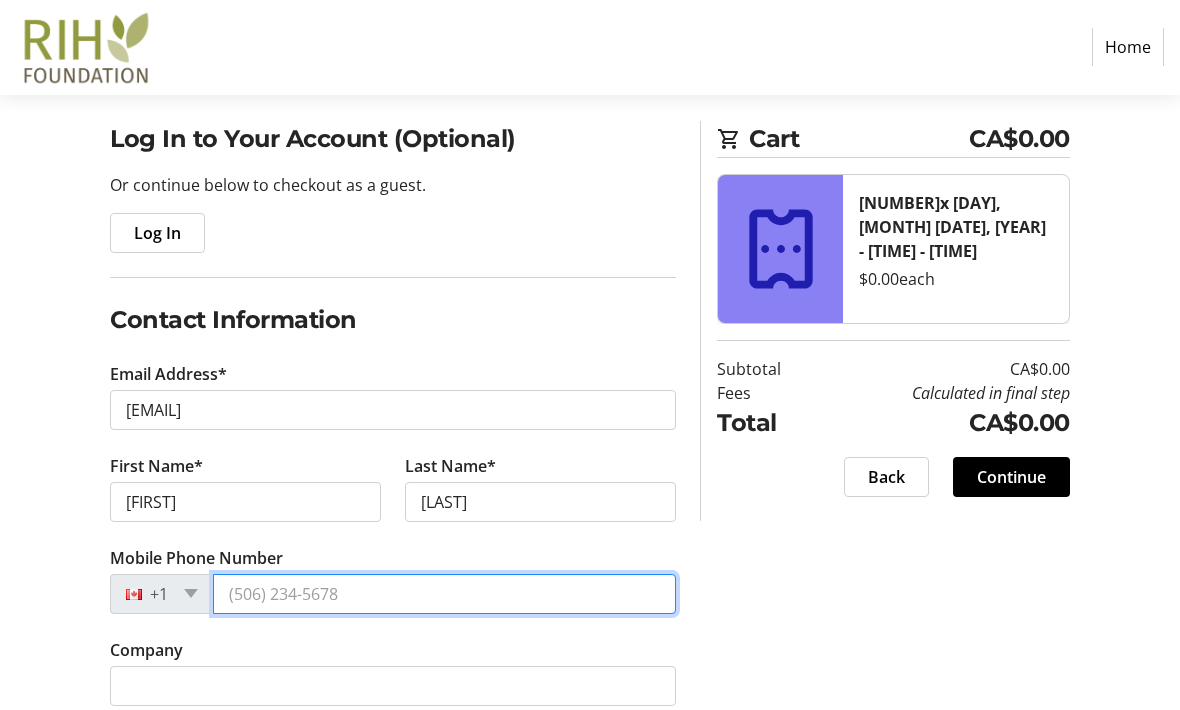 type on "[PHONE]" 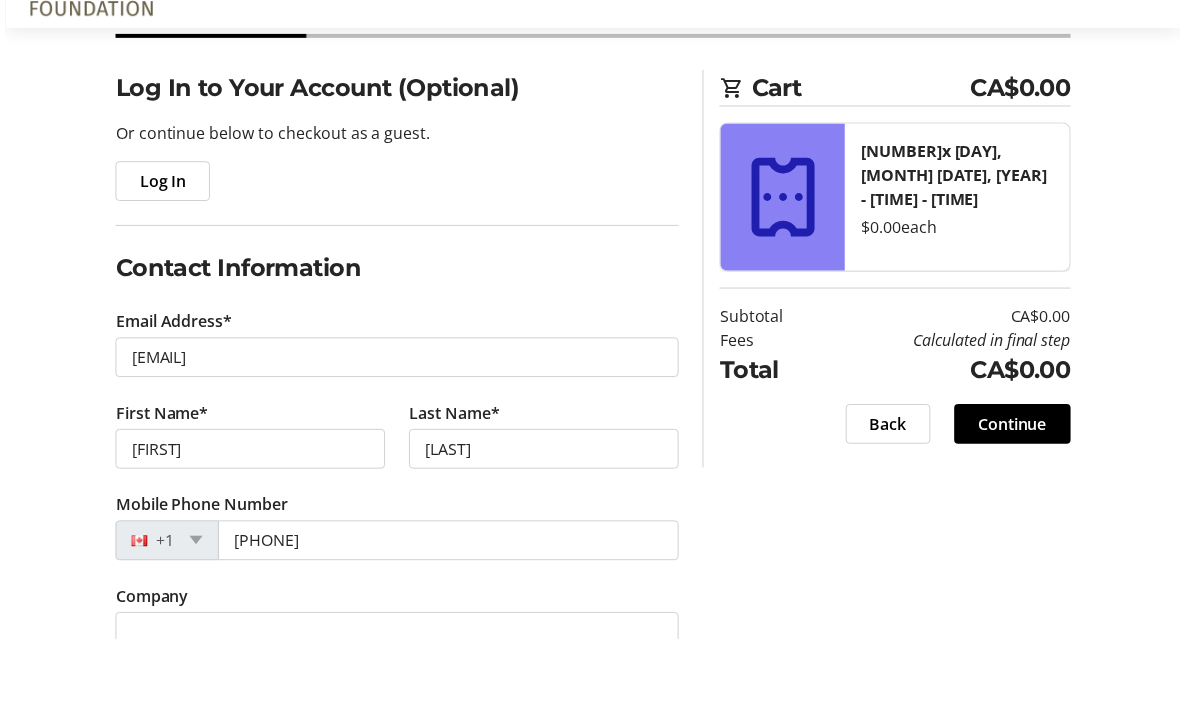 scroll, scrollTop: 140, scrollLeft: 0, axis: vertical 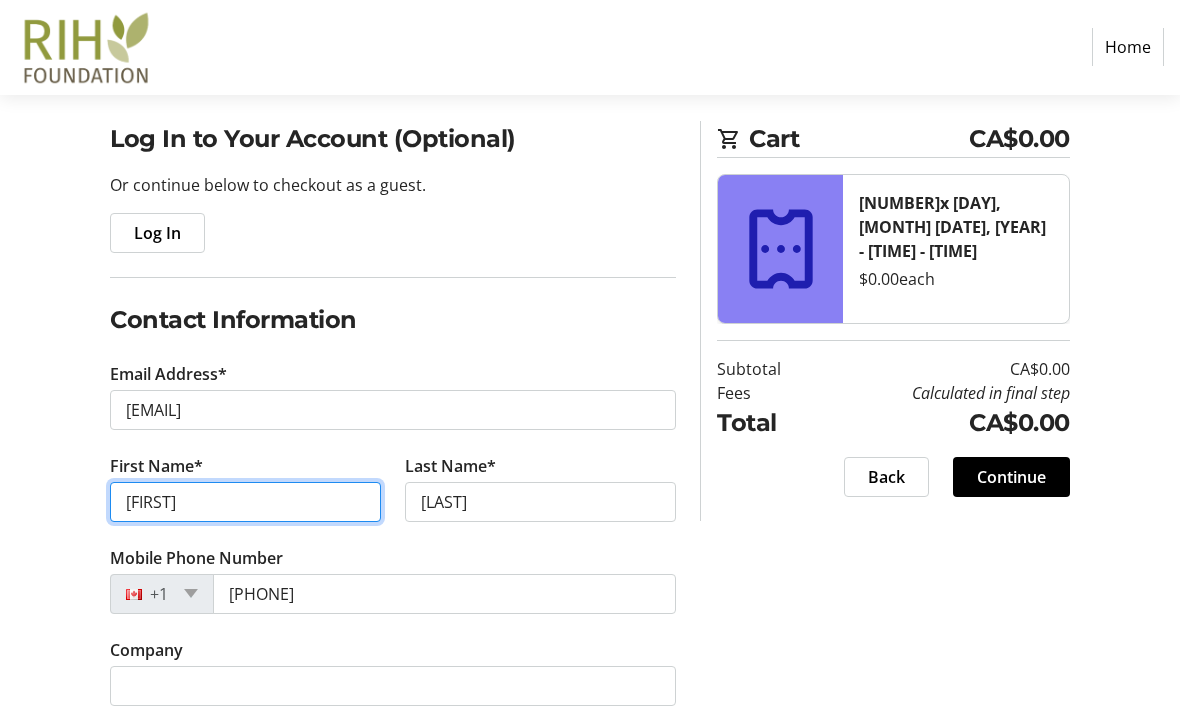 click on "[FIRST]" at bounding box center (245, 503) 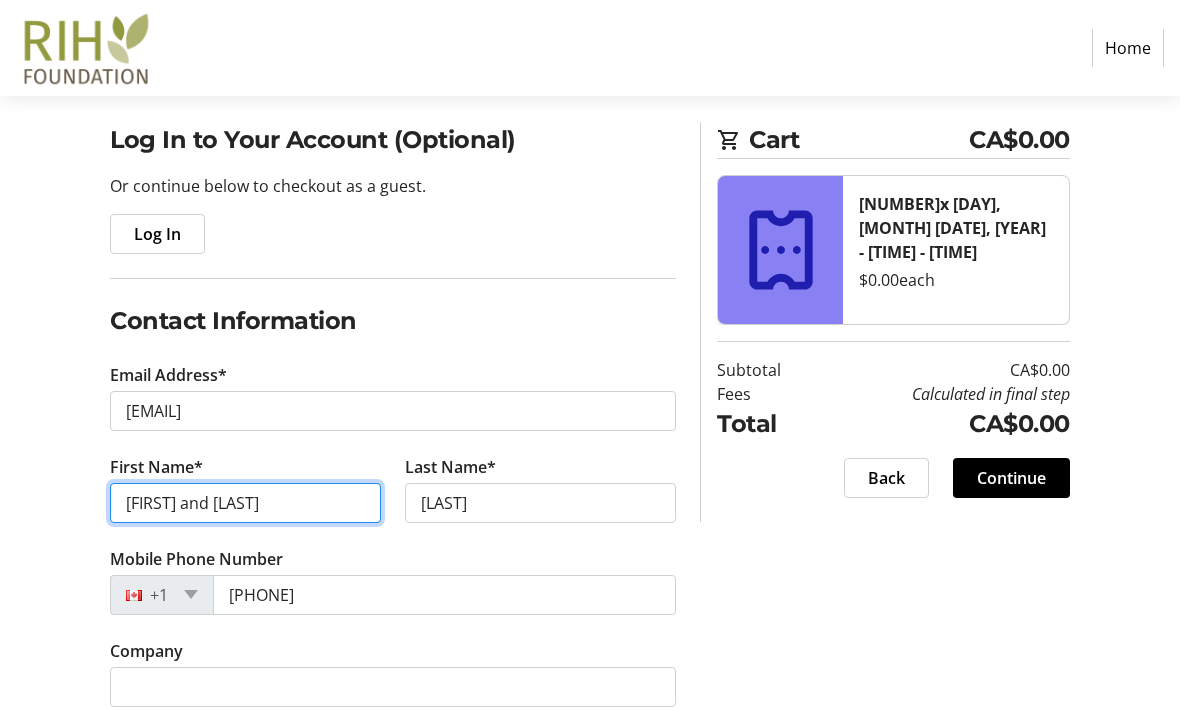 type on "[FIRST] and [LAST]" 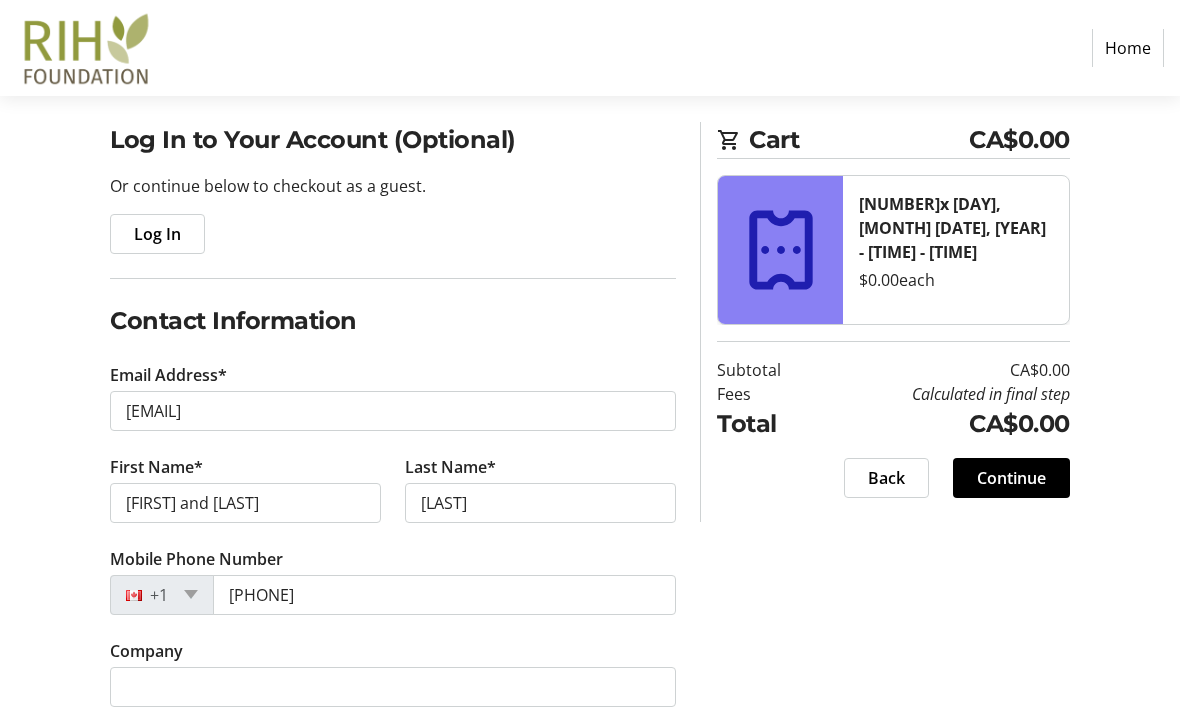 click on "Company  0 / 60 characters" 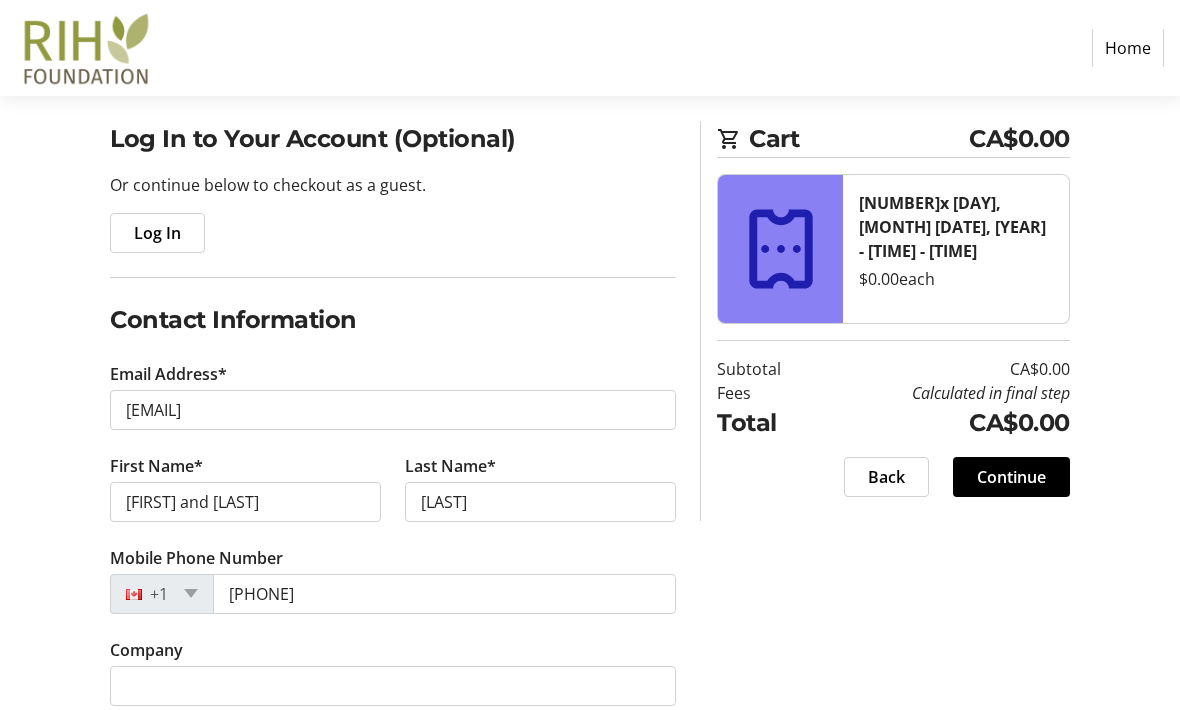 scroll, scrollTop: 140, scrollLeft: 0, axis: vertical 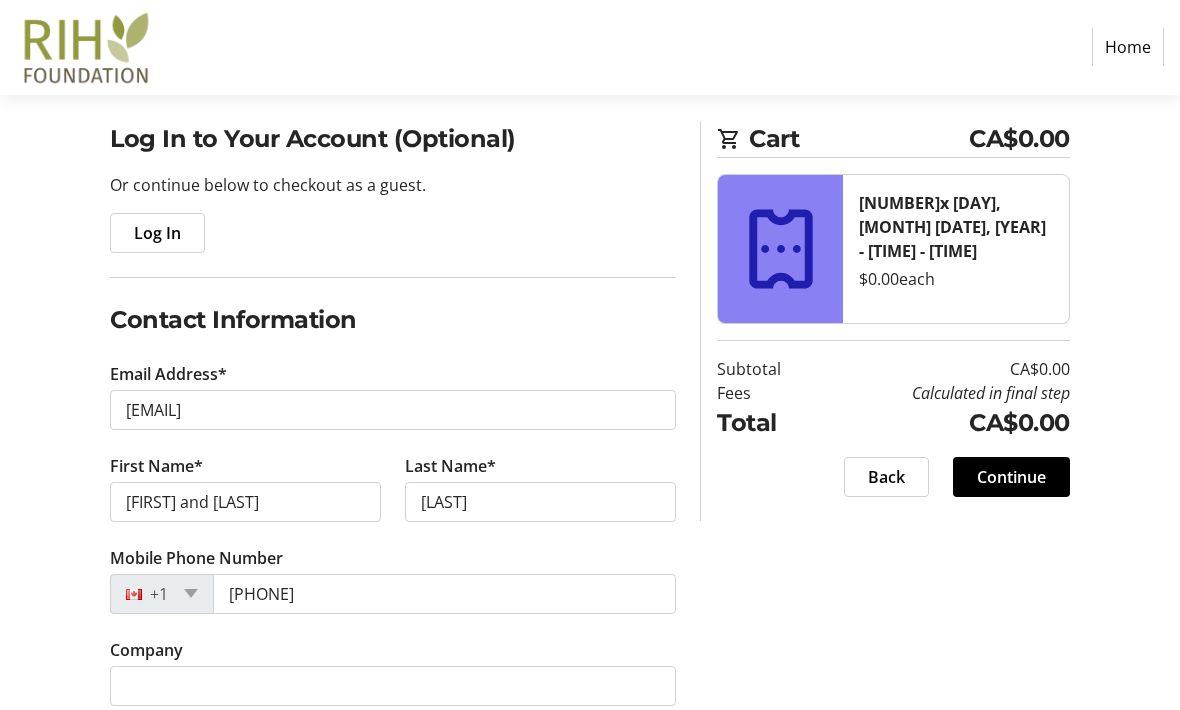 click on "Continue" 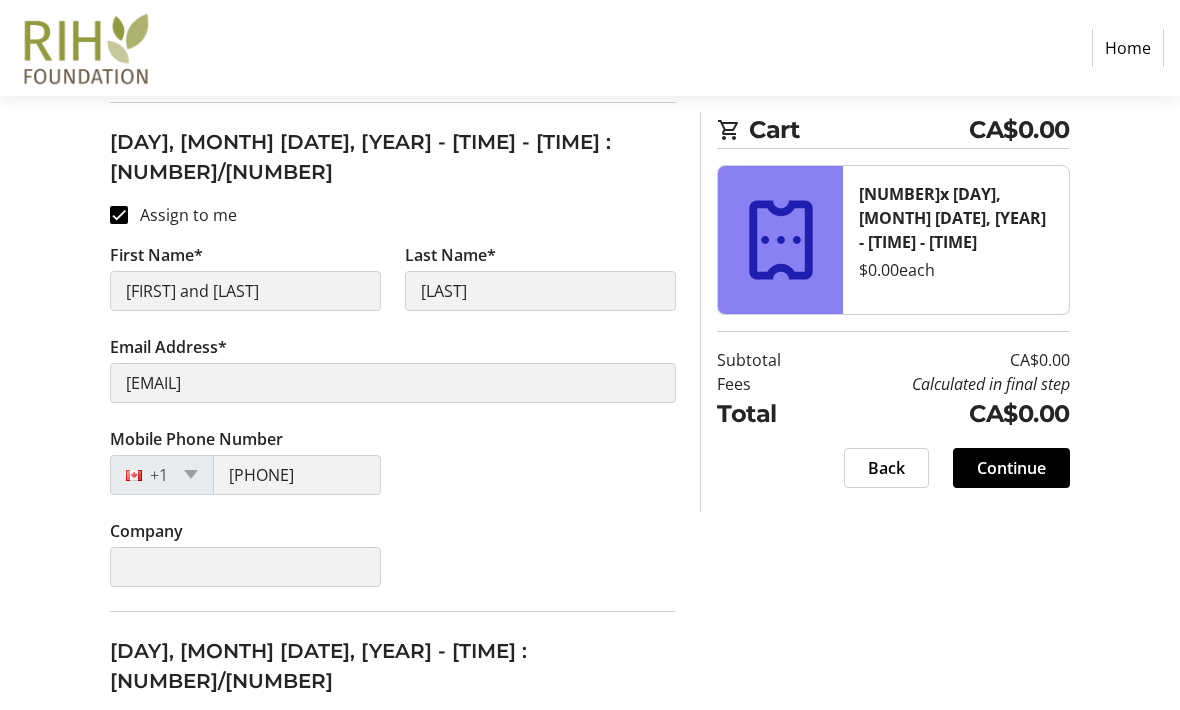 scroll, scrollTop: 349, scrollLeft: 0, axis: vertical 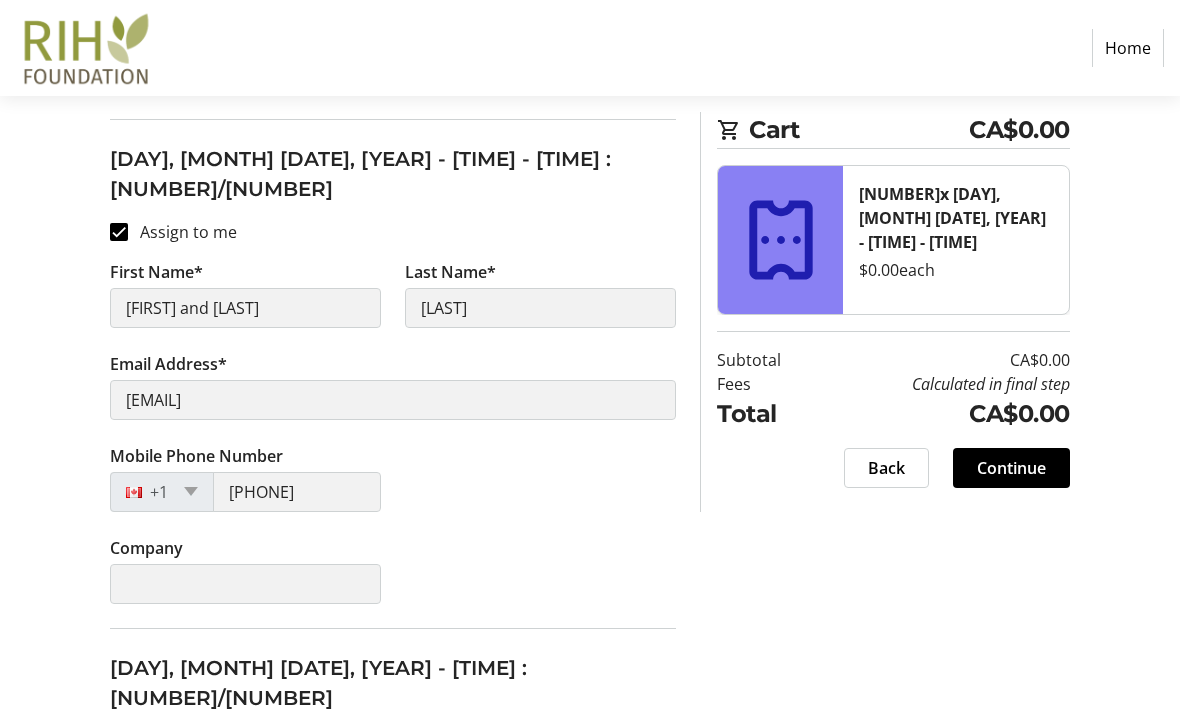 click on "Continue" 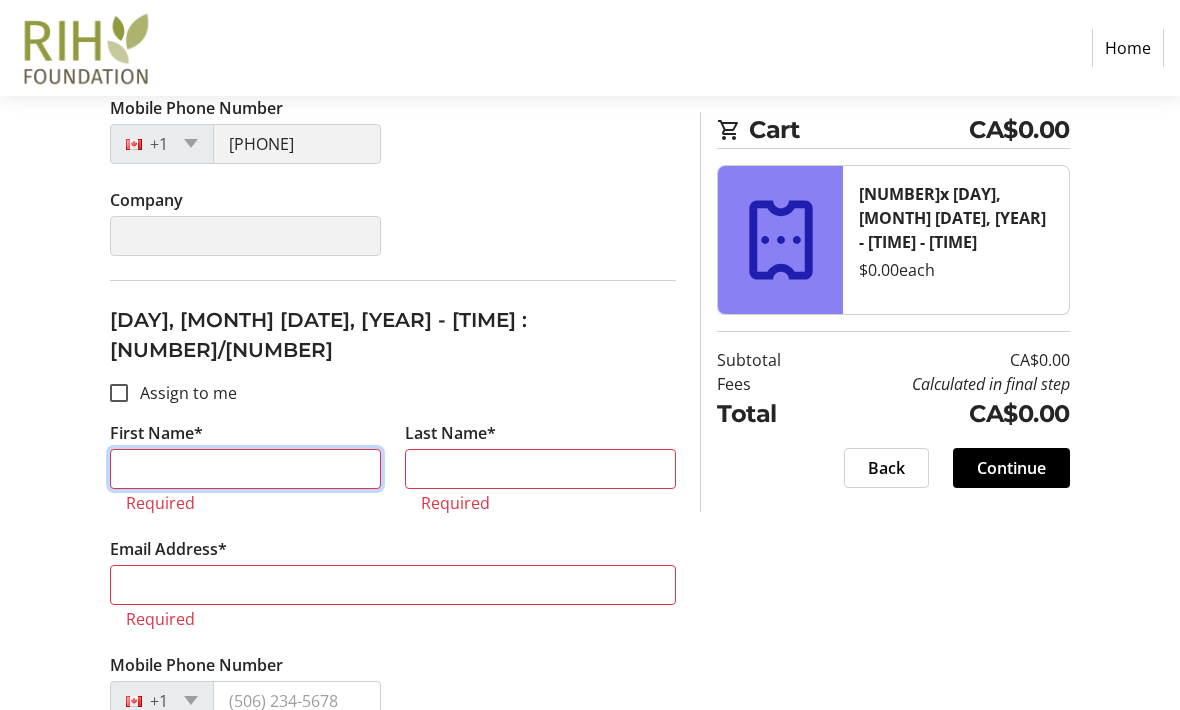 scroll, scrollTop: 694, scrollLeft: 0, axis: vertical 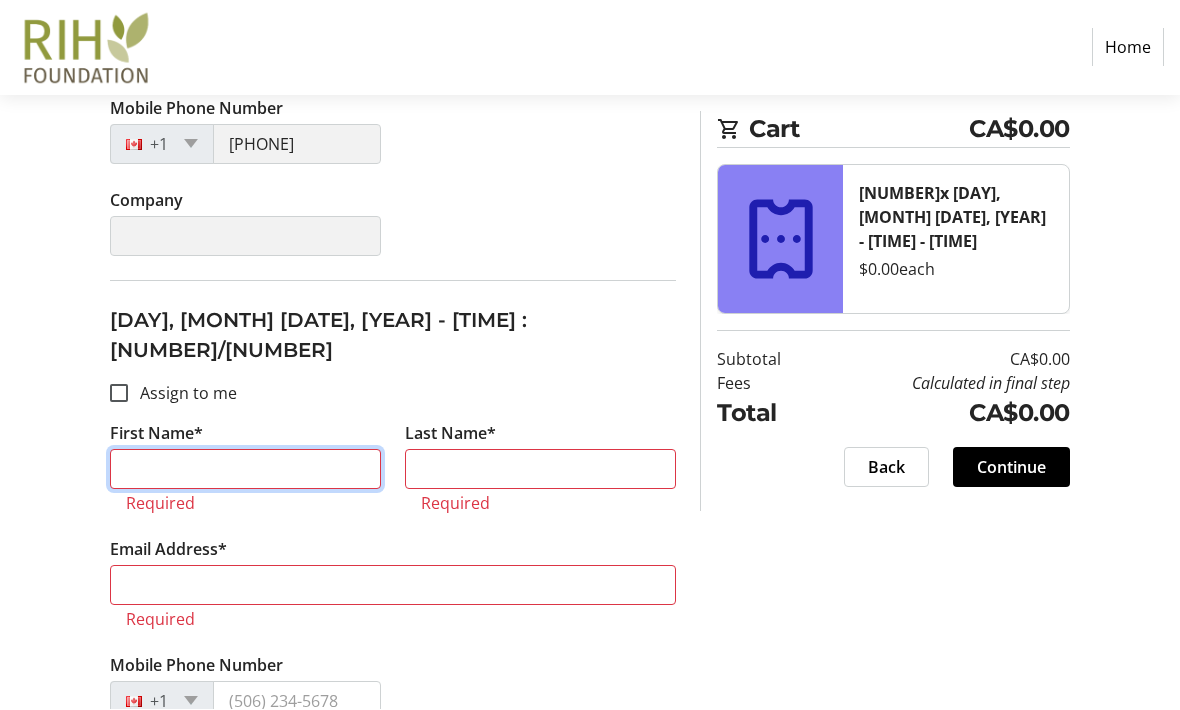 click on "First Name*" at bounding box center [245, 470] 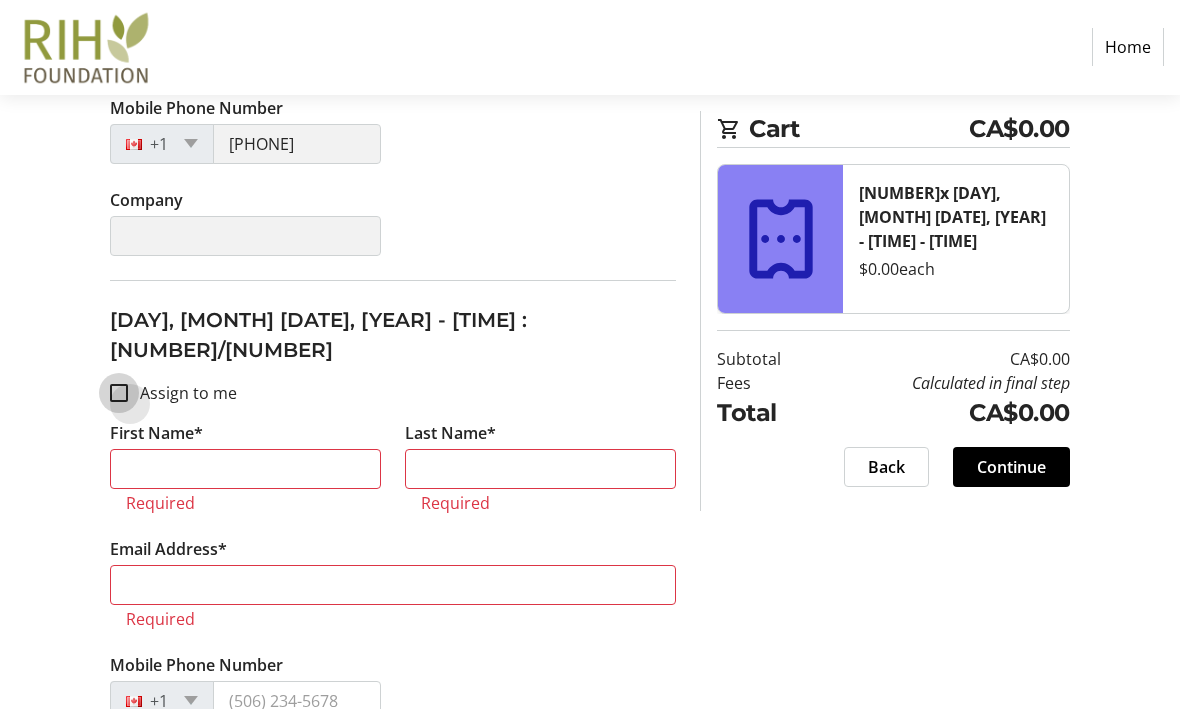 click on "Assign to me" at bounding box center [119, 394] 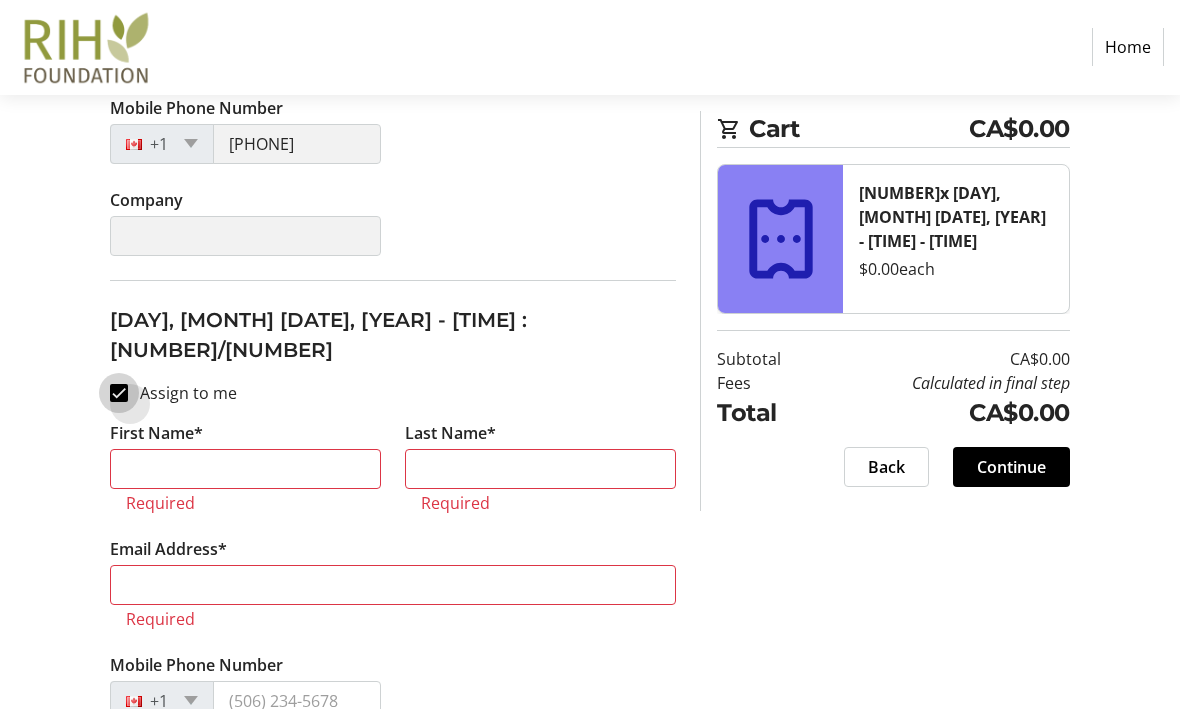 checkbox on "true" 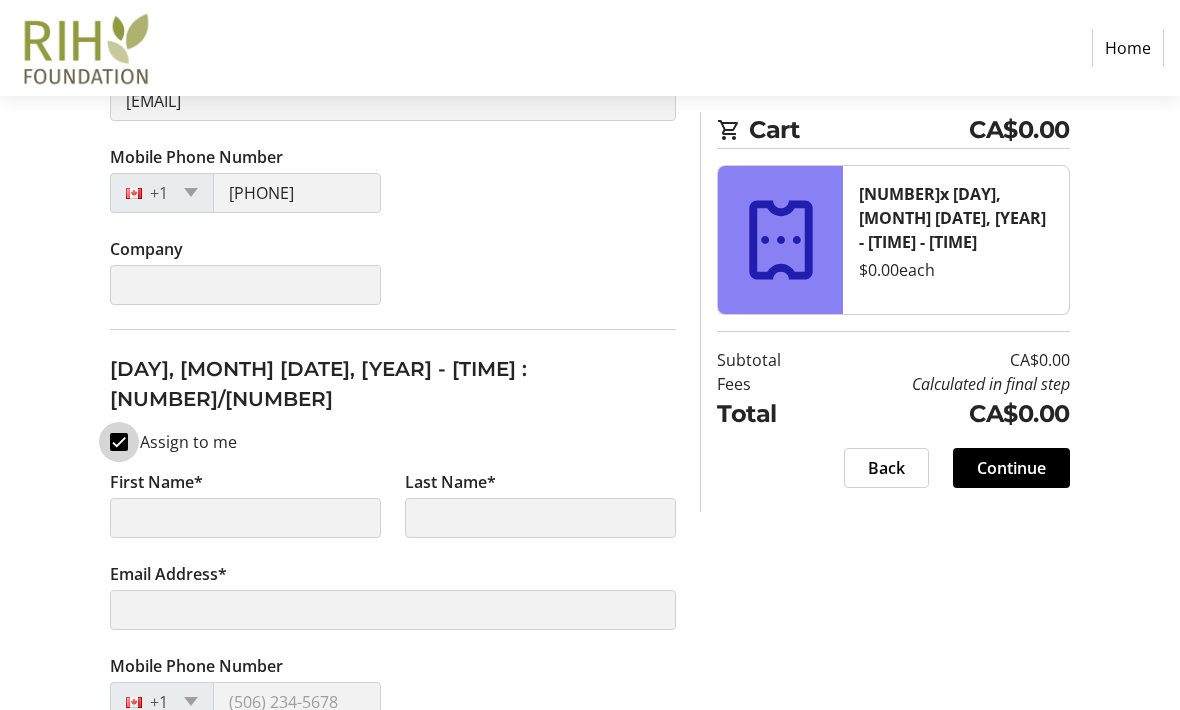 type on "[FIRST] and [LAST]" 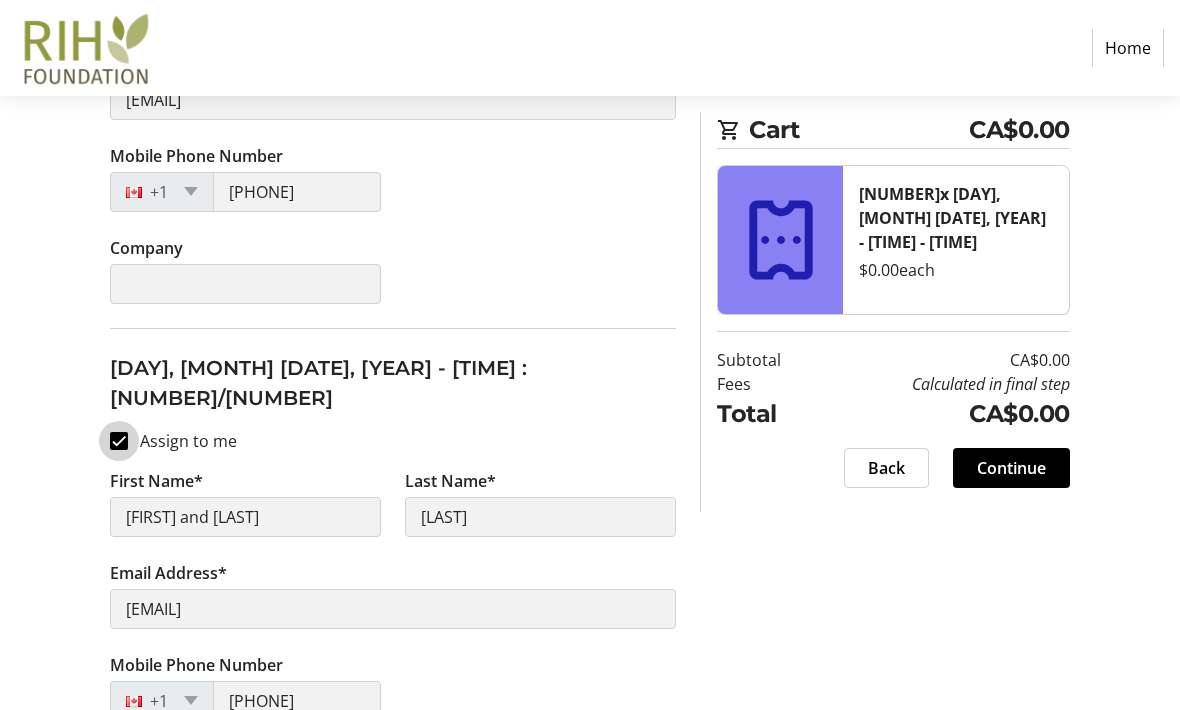 scroll, scrollTop: 646, scrollLeft: 0, axis: vertical 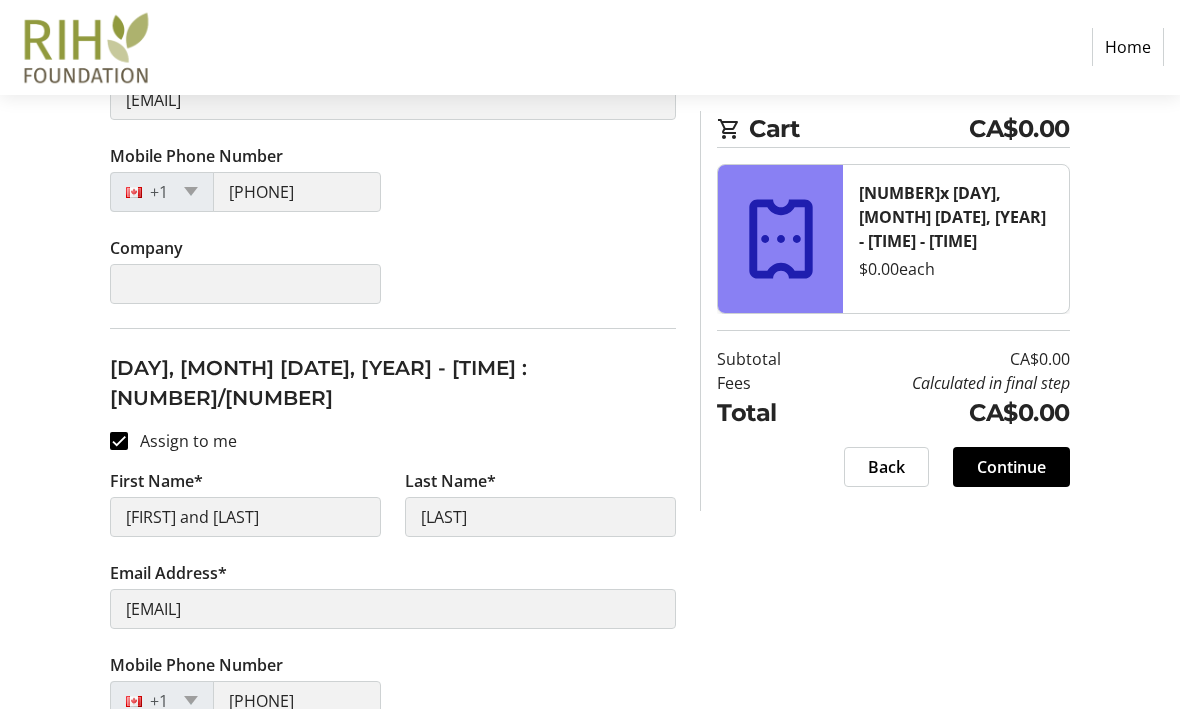 click on "Continue" 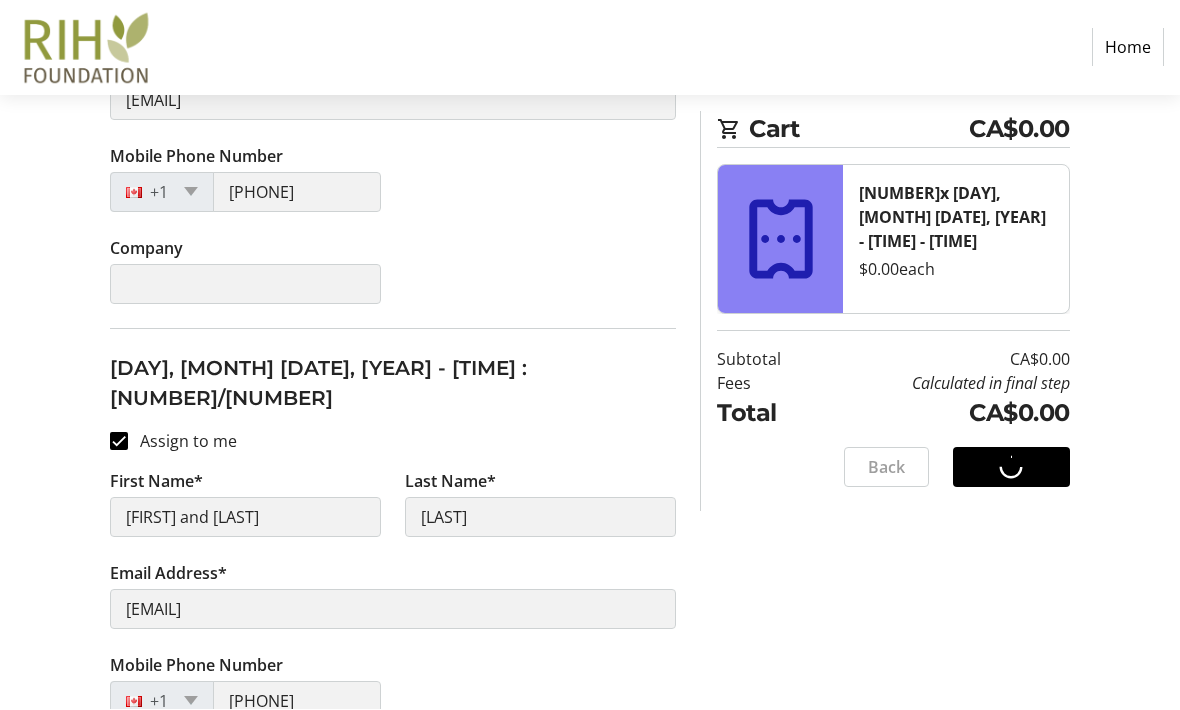 scroll, scrollTop: 0, scrollLeft: 0, axis: both 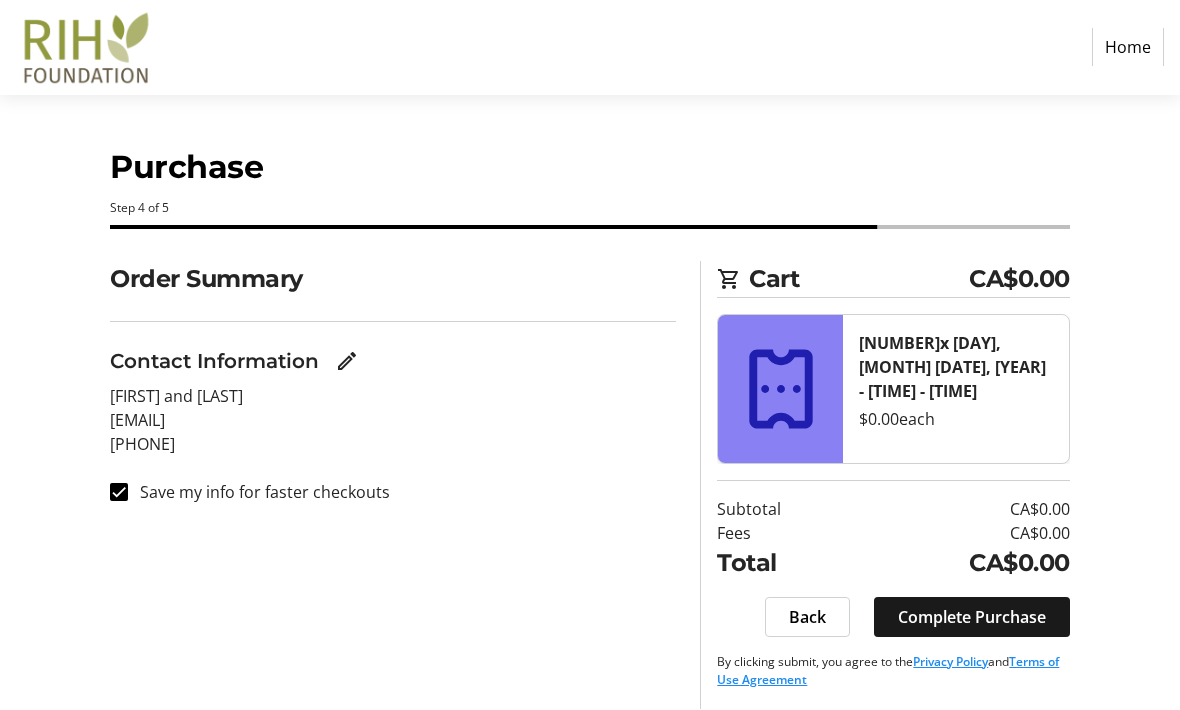 click on "Complete Purchase" 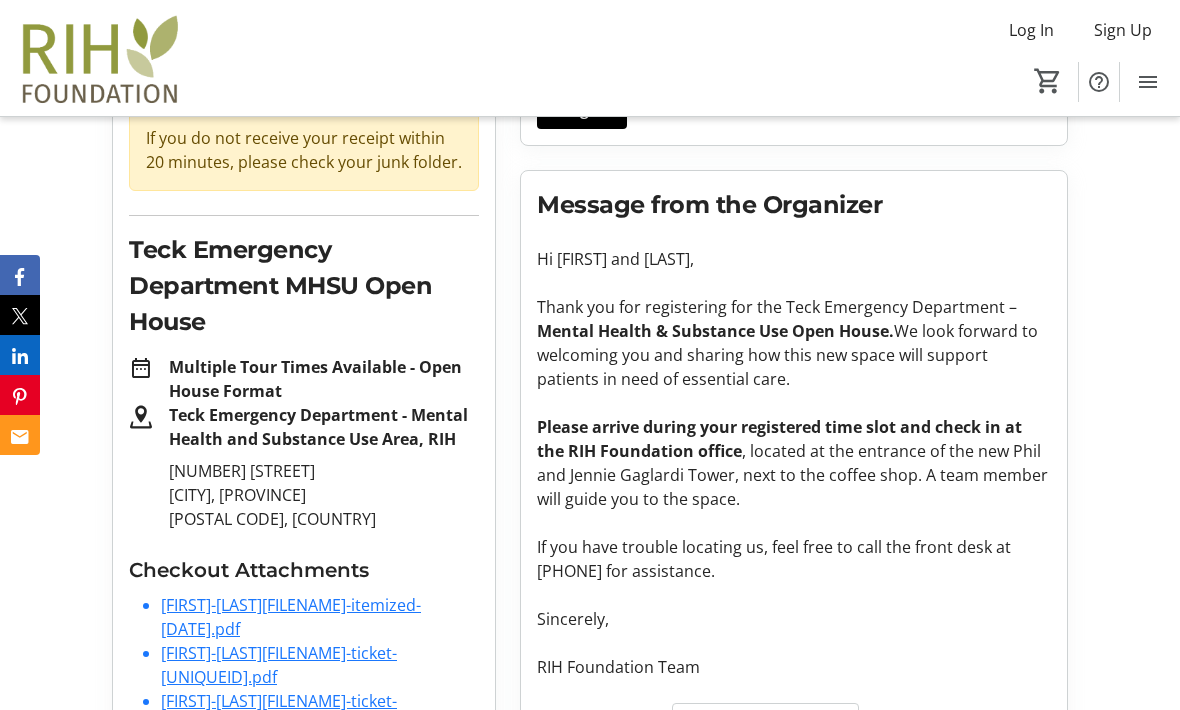 scroll, scrollTop: 0, scrollLeft: 0, axis: both 